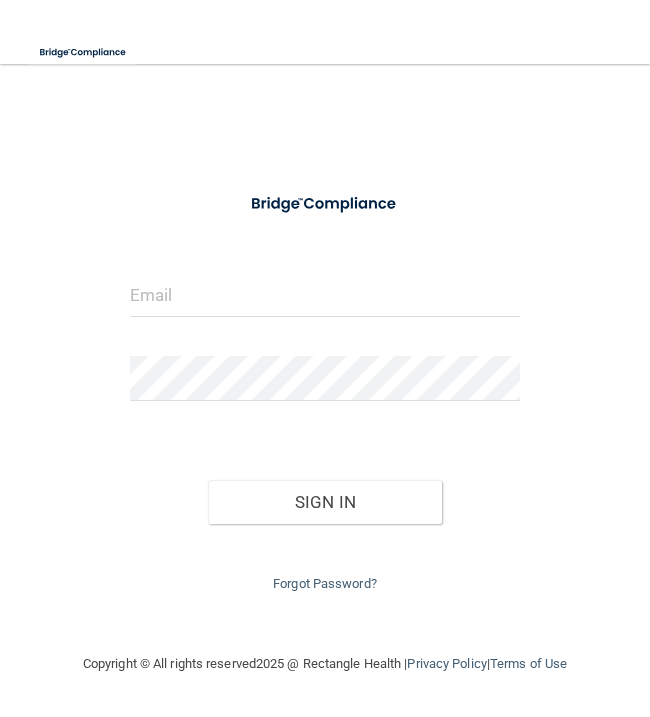 scroll, scrollTop: 0, scrollLeft: 0, axis: both 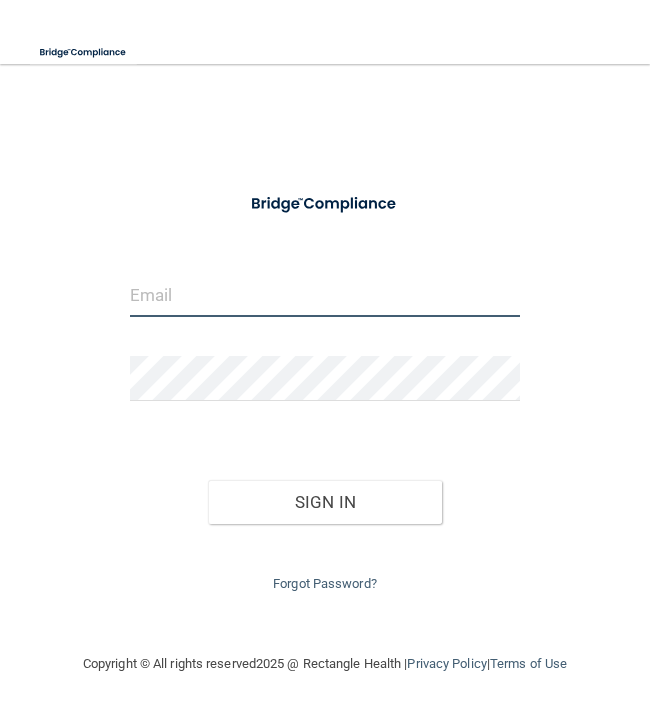 type on "[USERNAME]@example.com" 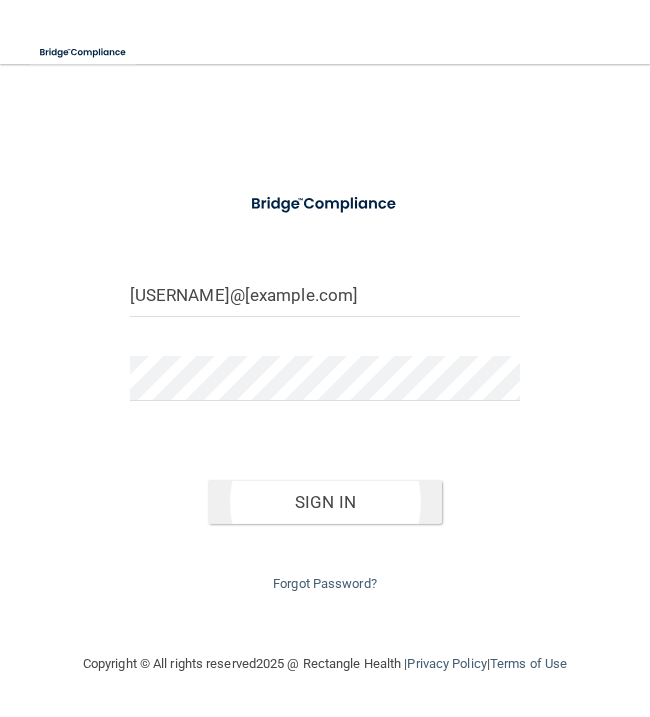 click on "Sign In" at bounding box center (325, 502) 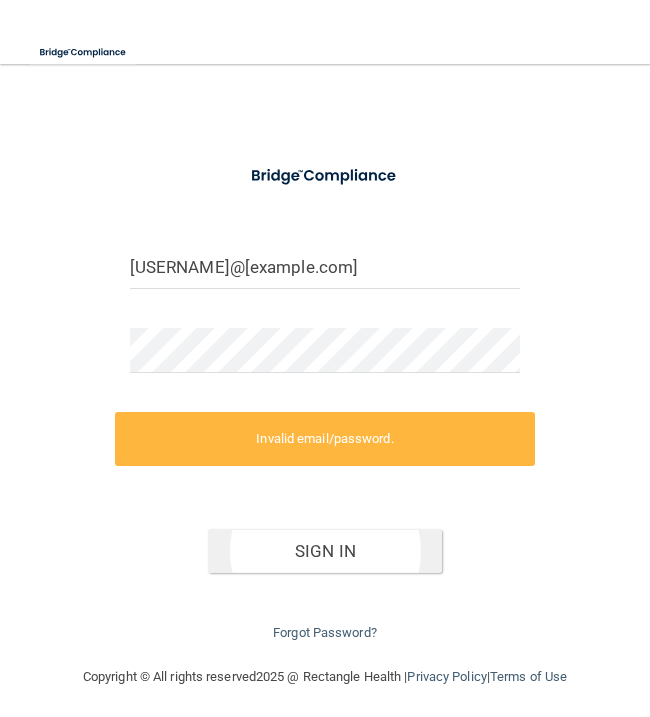 scroll, scrollTop: 27, scrollLeft: 0, axis: vertical 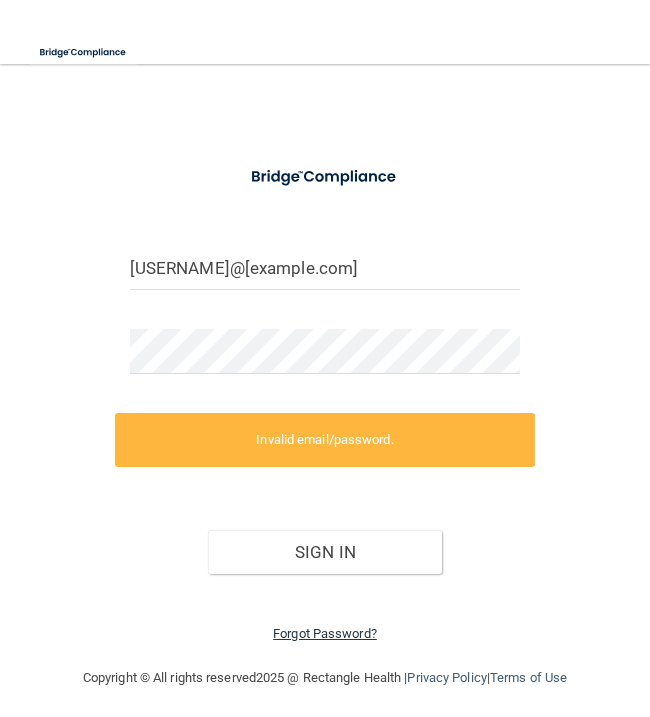 click on "Forgot Password?" at bounding box center [325, 633] 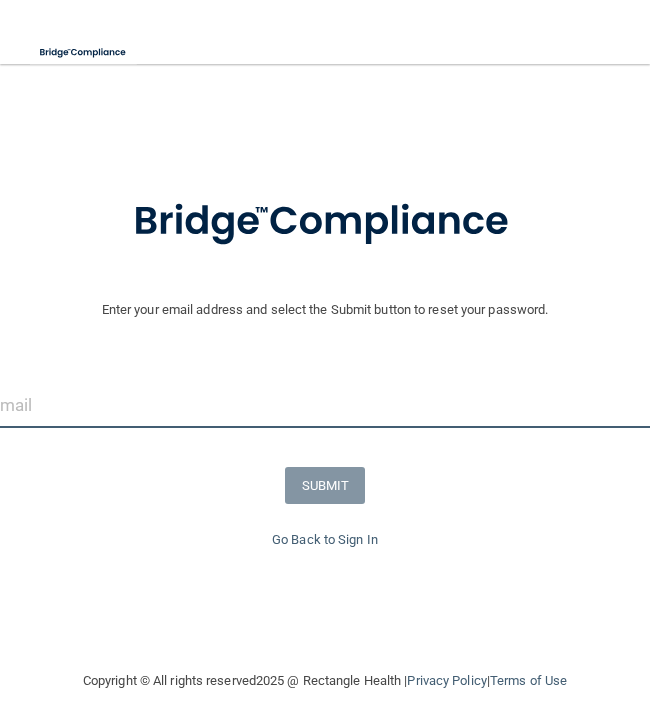 click at bounding box center [325, 405] 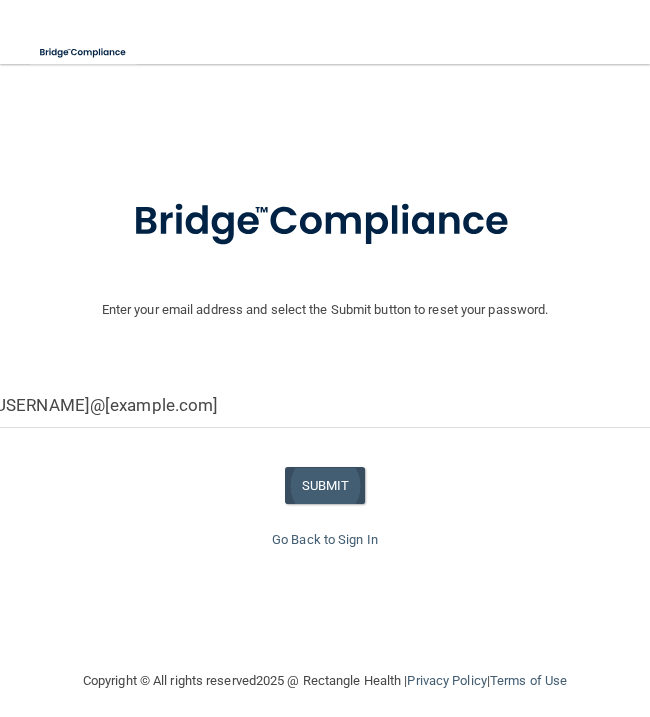 click on "SUBMIT" at bounding box center (325, 485) 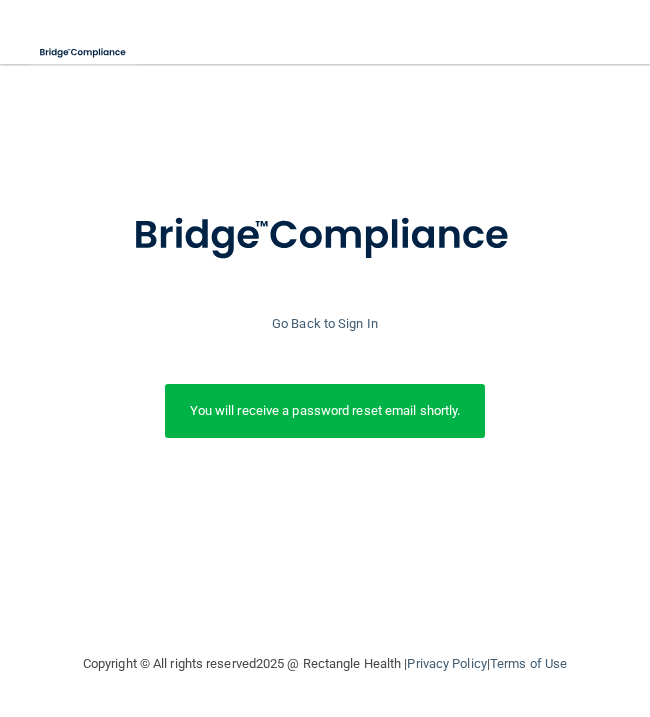 scroll, scrollTop: 0, scrollLeft: 0, axis: both 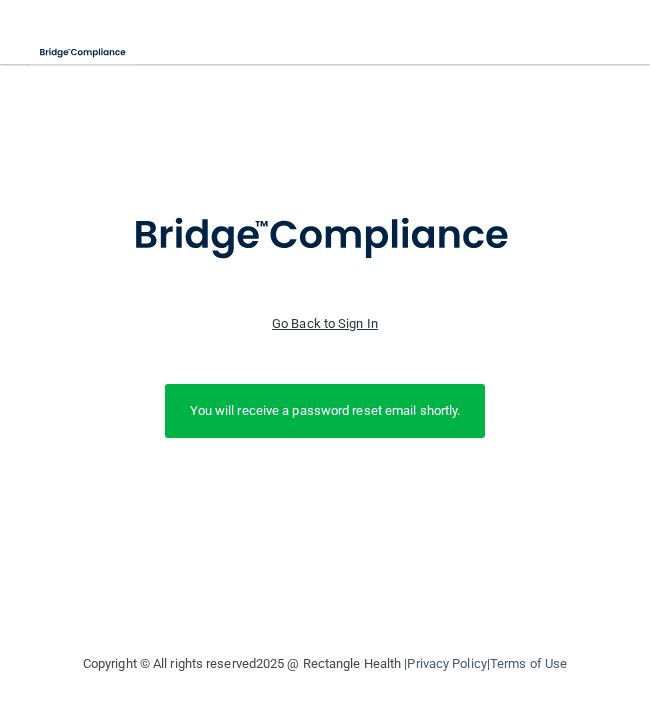 click on "Go Back to Sign In" at bounding box center (325, 323) 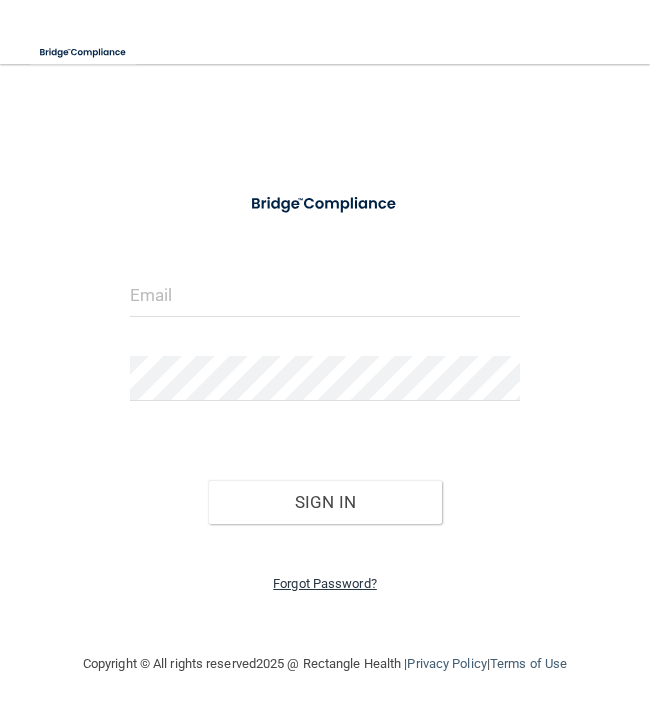 click on "Forgot Password?" at bounding box center [325, 583] 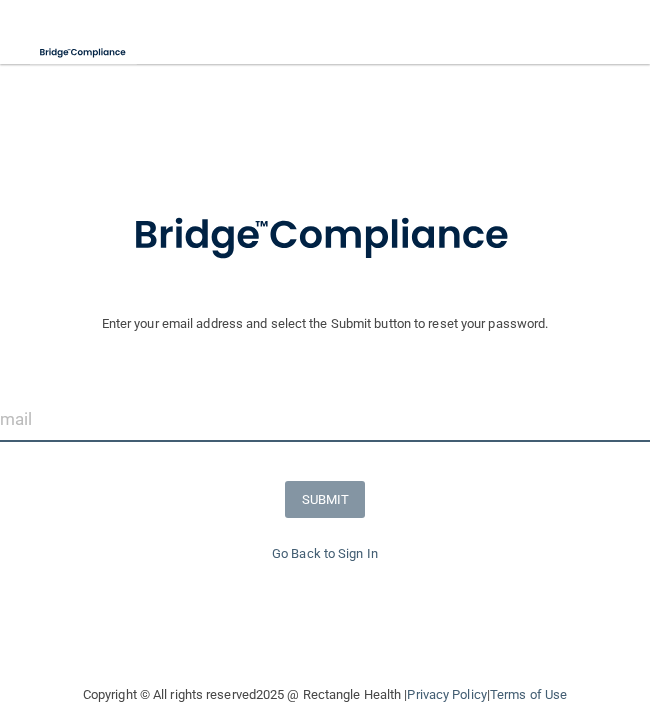 click at bounding box center (325, 419) 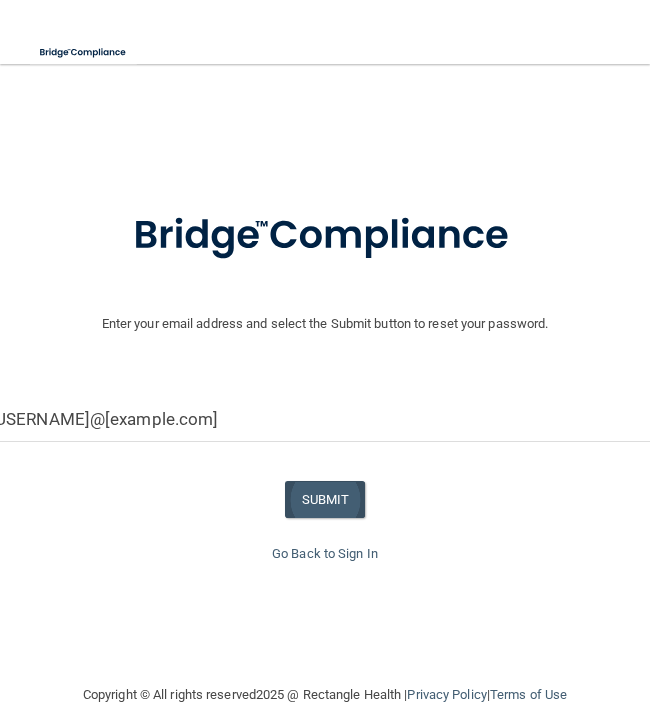 click on "SUBMIT" at bounding box center [325, 499] 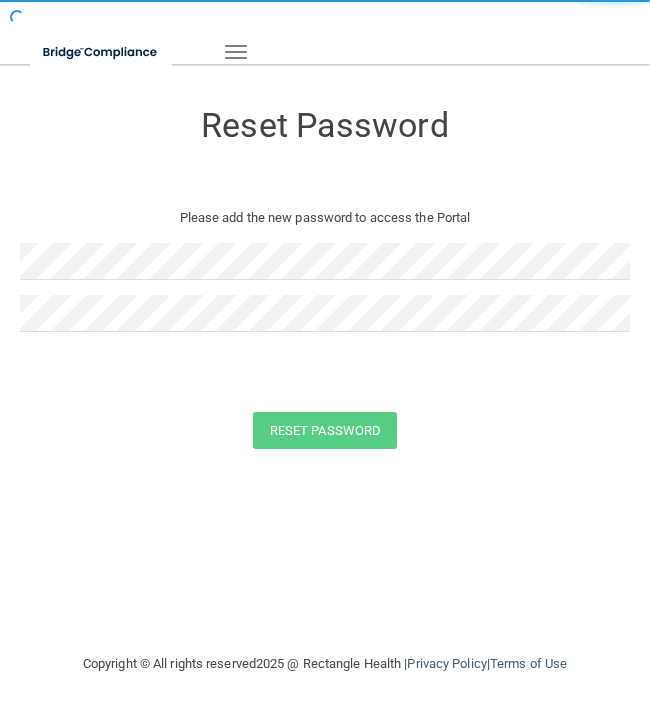 scroll, scrollTop: 0, scrollLeft: 0, axis: both 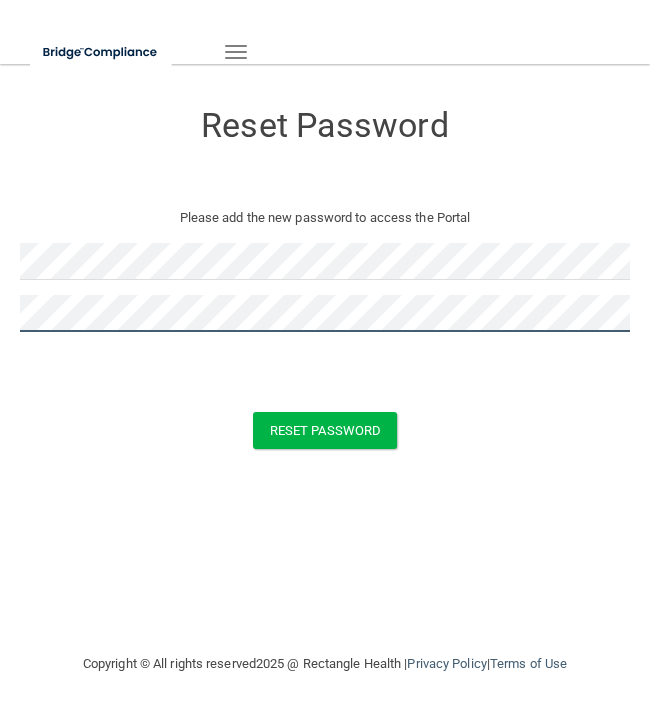 click on "Toggle navigation                                                                                                                                  Manage My Enterprise                  Manage My Location                                                   Reset Password     Please add the new password to access the Portal                                                 Reset Password              You have successfully updated your password!   Click here to login .               Copyright © All rights reserved  2025 @ Rectangle Health |  Privacy Policy  |  Terms of Use                                                Keyboard Shortcuts: ? Show / hide this help menu ×" at bounding box center (325, 358) 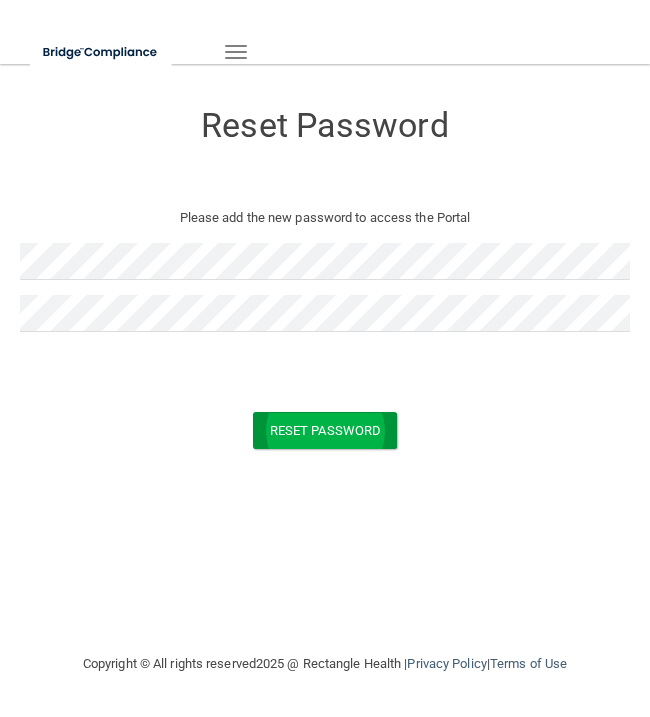 click on "Reset Password" at bounding box center [325, 430] 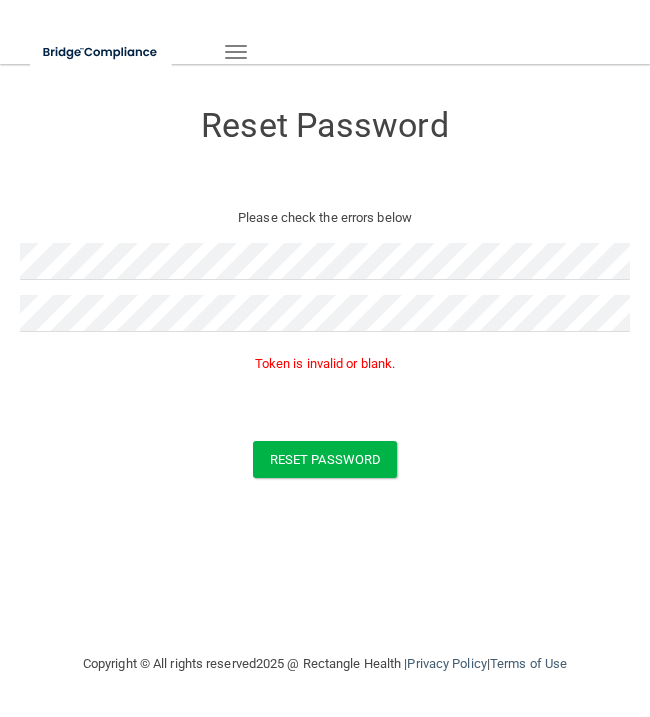 click at bounding box center [101, 52] 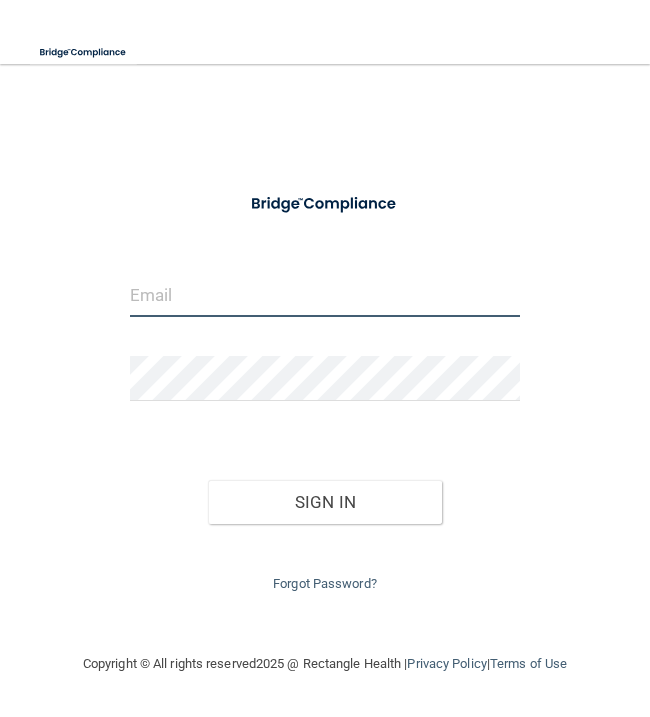 type on "jarprodriguez1989@gmail.com" 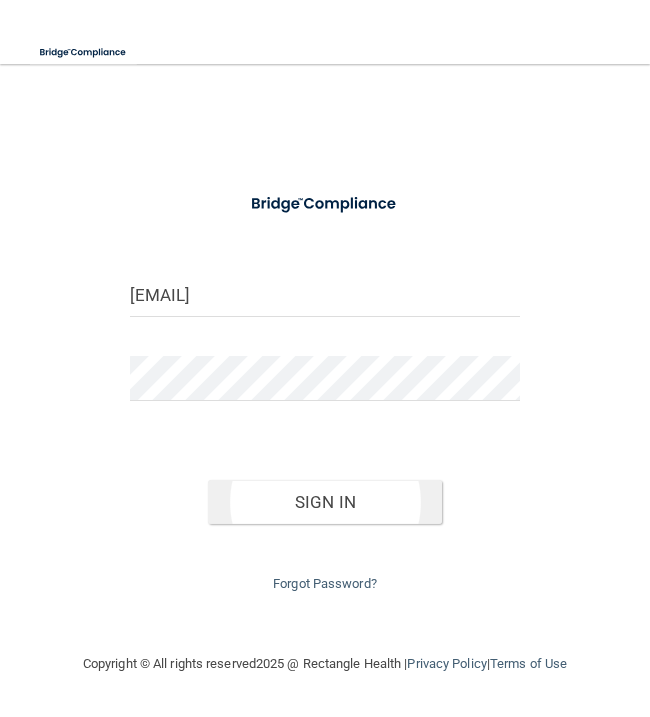 click on "Sign In" at bounding box center [325, 502] 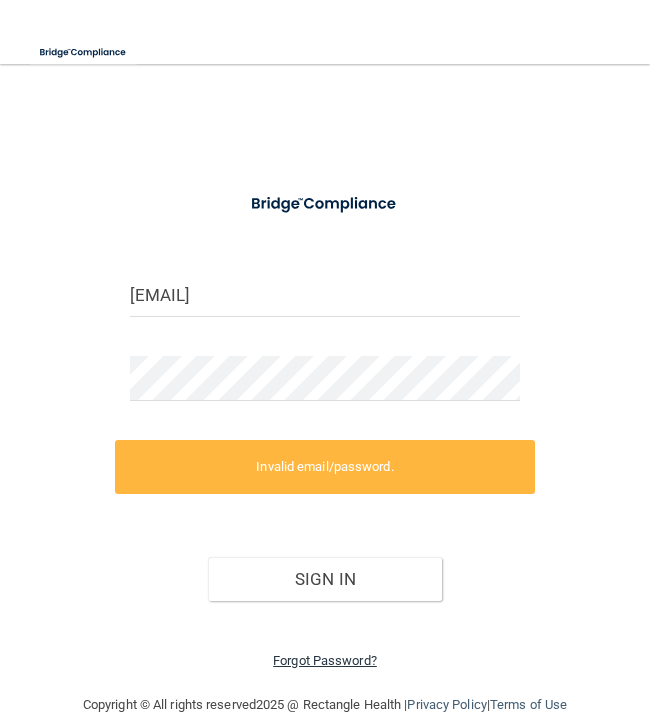 click on "Forgot Password?" at bounding box center [325, 660] 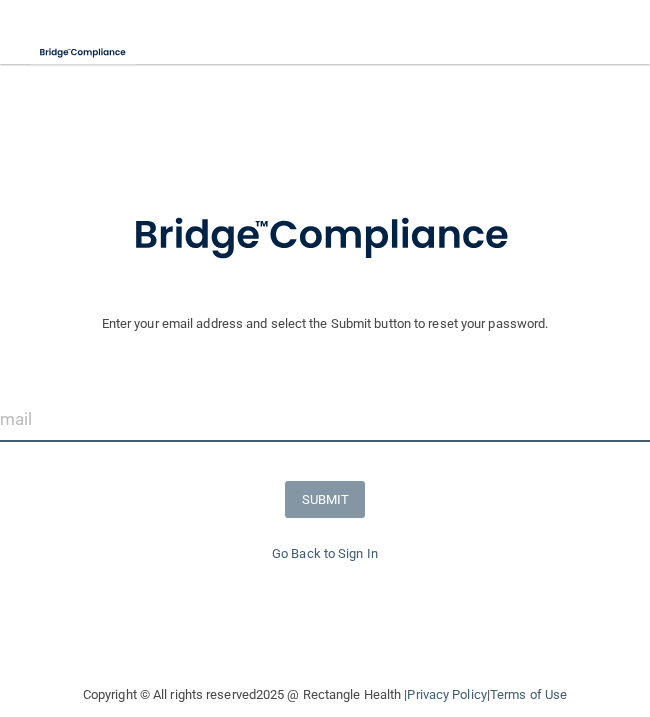 click at bounding box center [325, 419] 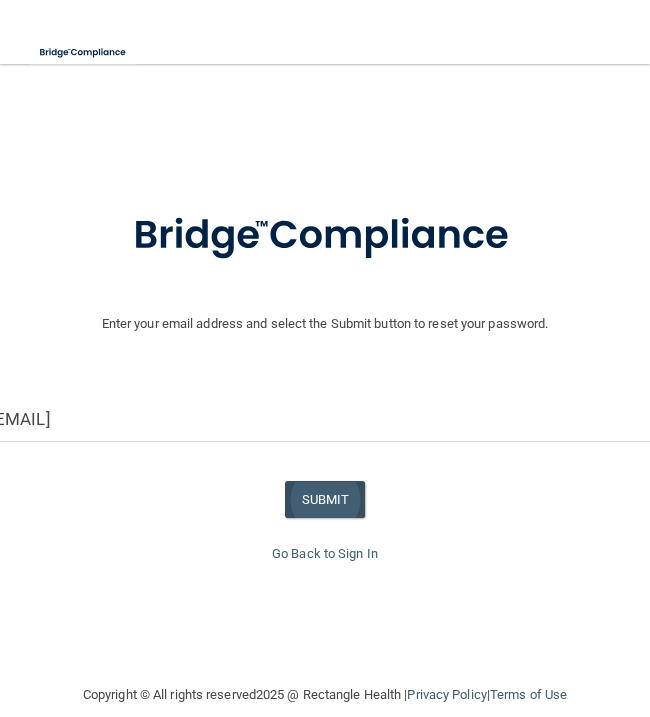 click on "SUBMIT" at bounding box center (325, 499) 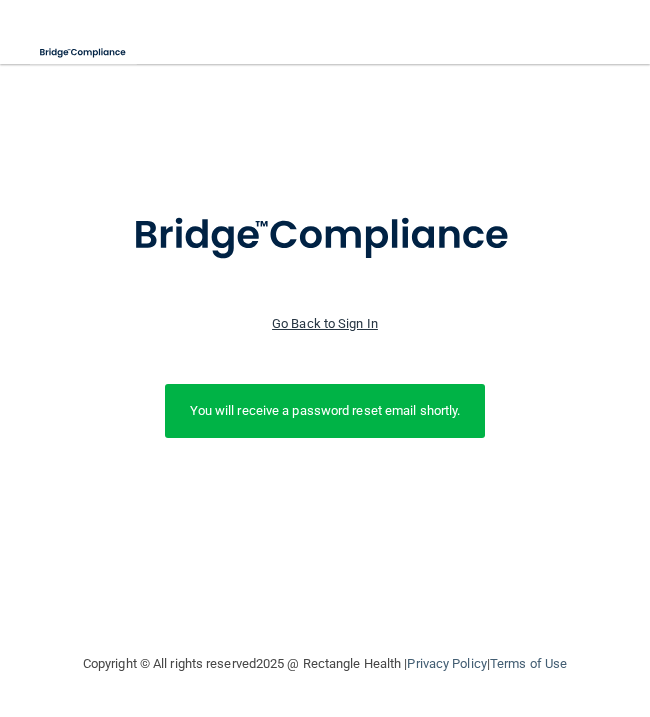 click on "Go Back to Sign In" at bounding box center (325, 323) 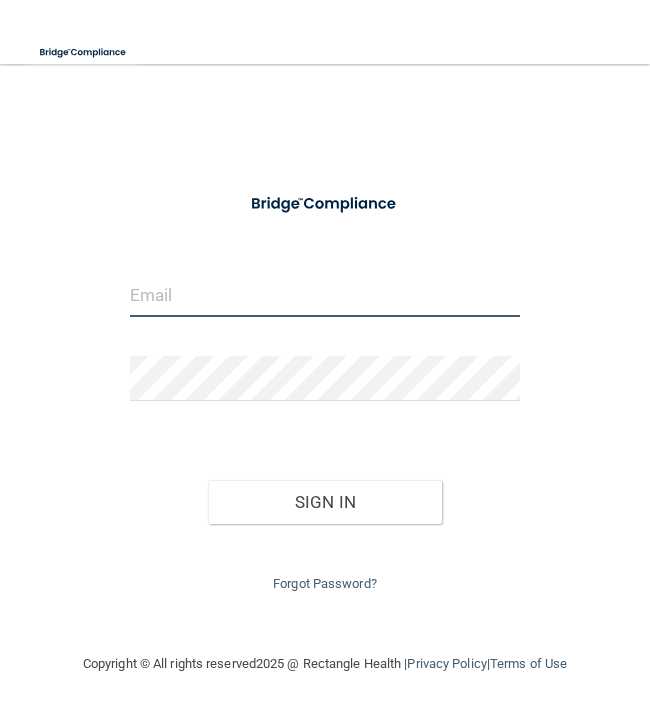 type on "jarprodriguez1989@gmail.com" 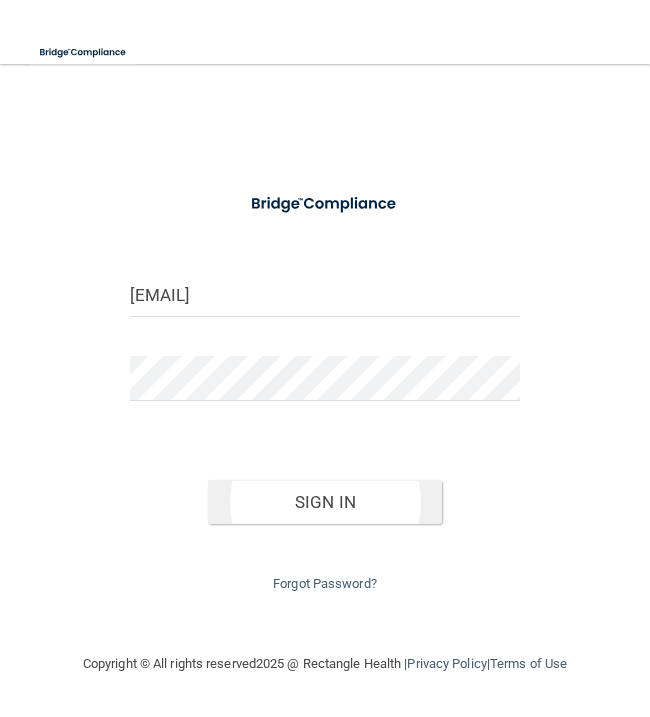 click on "Sign In" at bounding box center [325, 502] 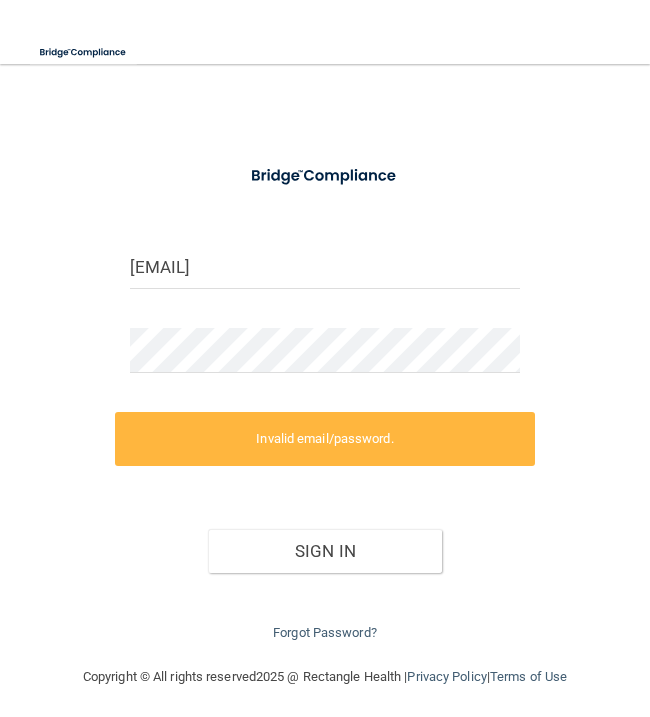 scroll, scrollTop: 27, scrollLeft: 0, axis: vertical 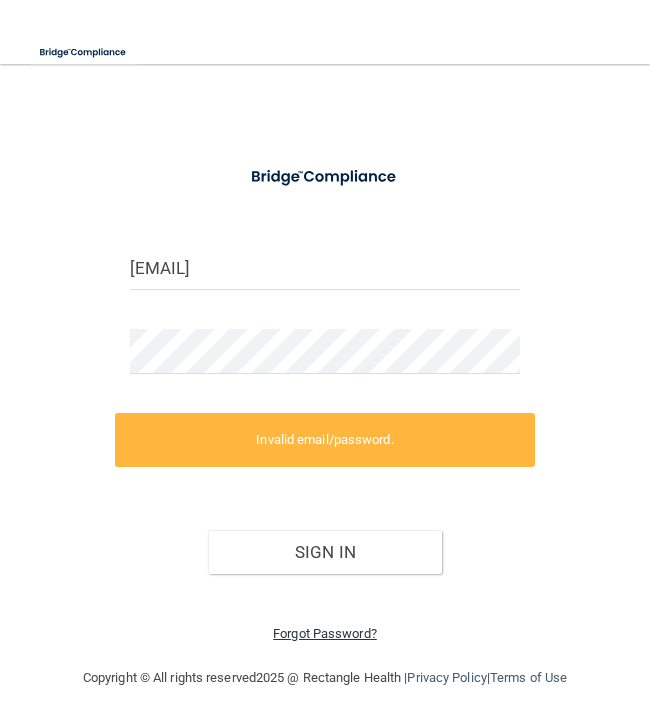 click on "Forgot Password?" at bounding box center [325, 633] 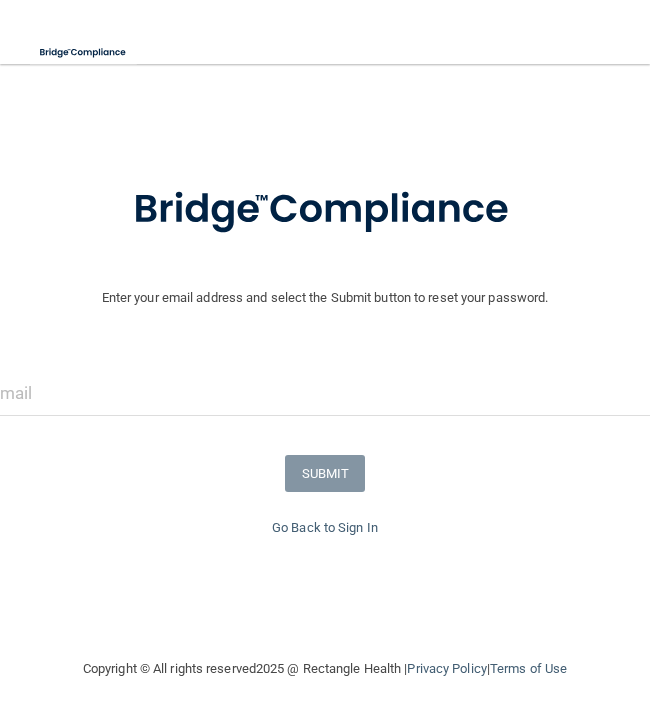 scroll, scrollTop: 14, scrollLeft: 0, axis: vertical 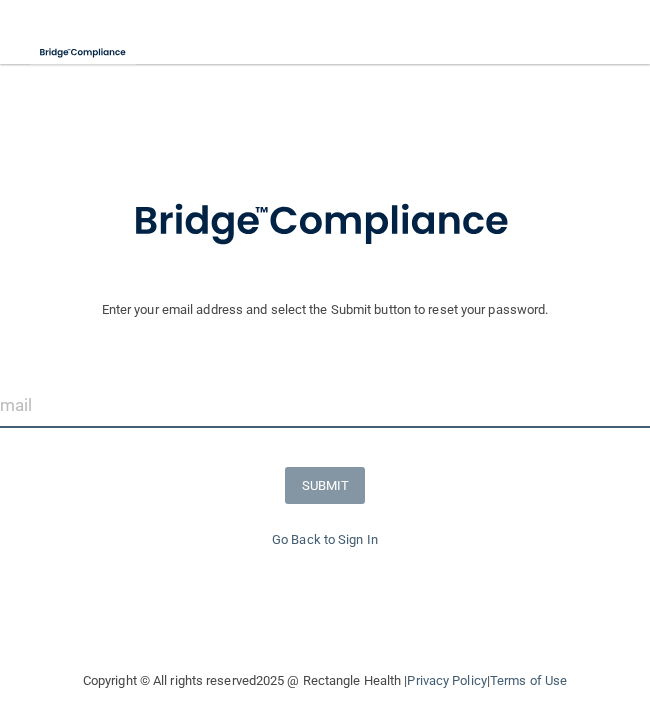 click at bounding box center (325, 405) 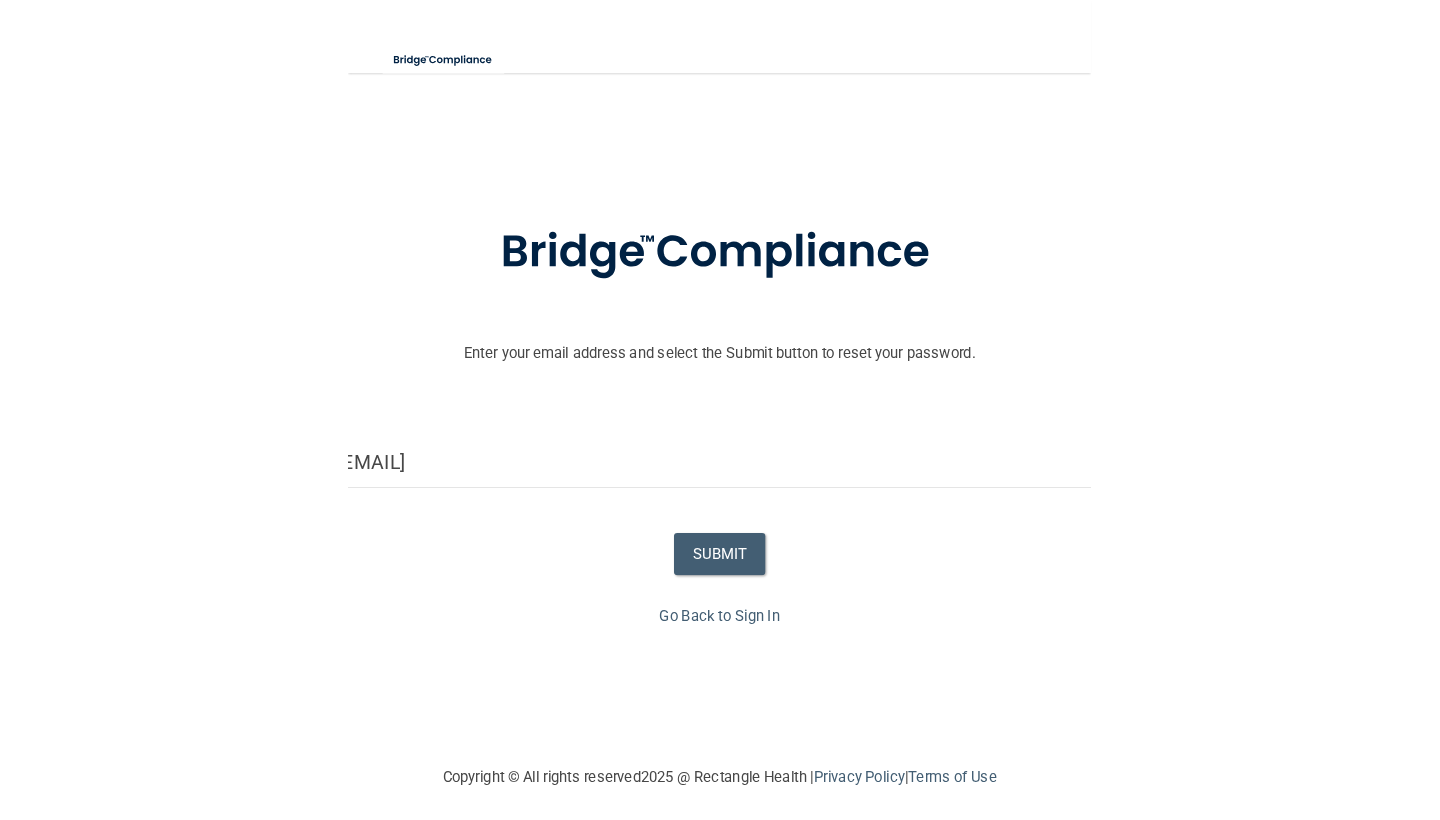scroll, scrollTop: 14, scrollLeft: 0, axis: vertical 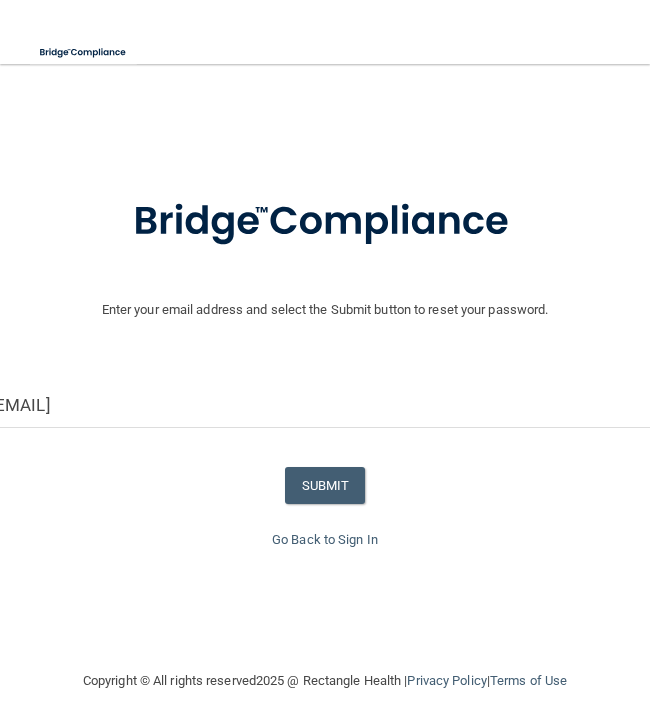 drag, startPoint x: 237, startPoint y: 397, endPoint x: 381, endPoint y: 292, distance: 178.21616 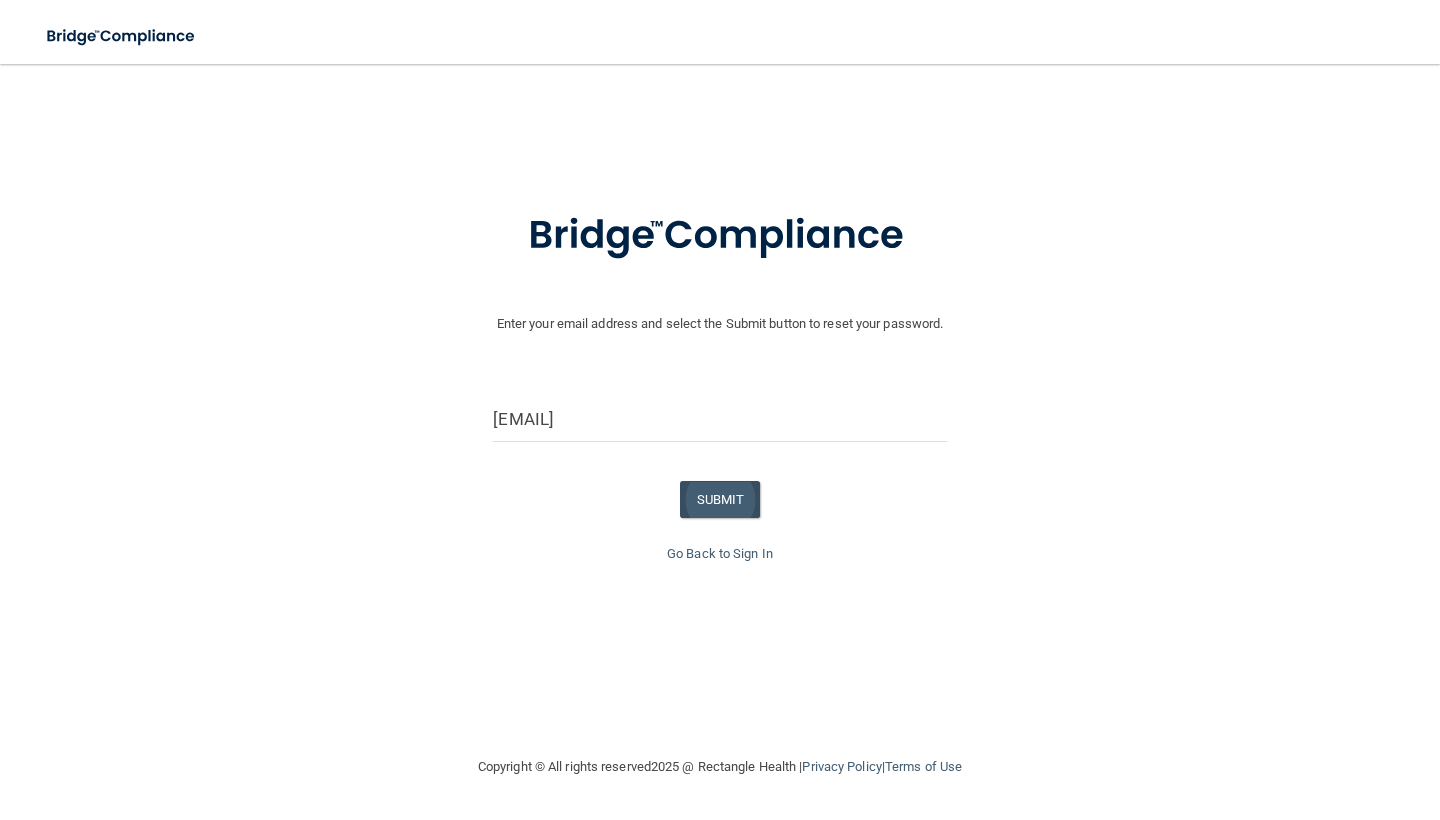 click on "SUBMIT" at bounding box center (720, 499) 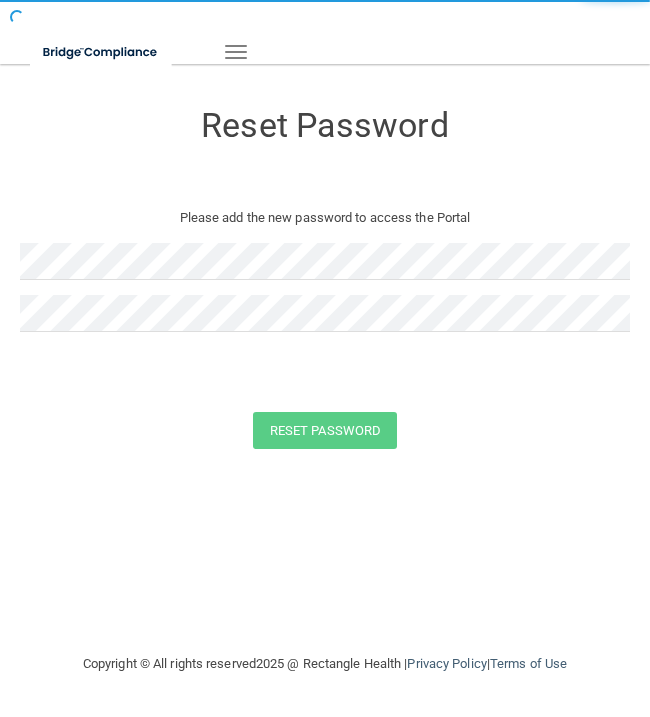 scroll, scrollTop: 0, scrollLeft: 0, axis: both 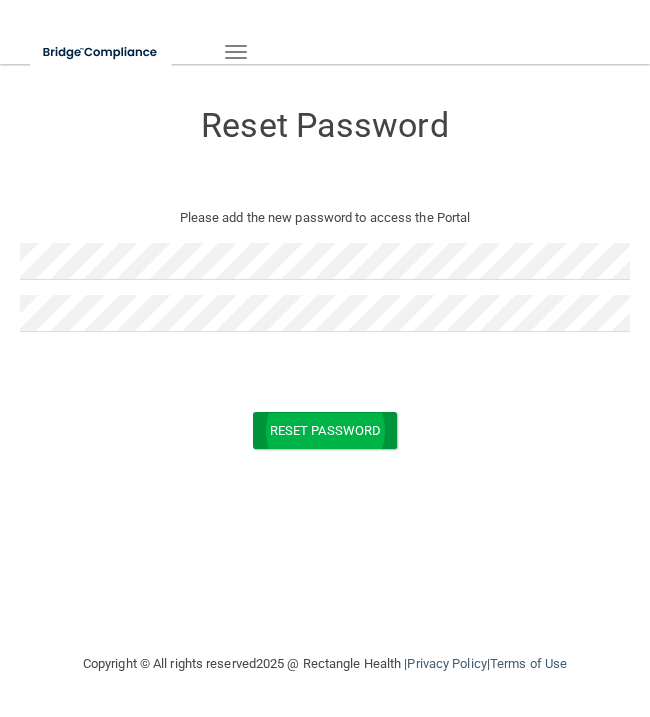click on "Reset Password" at bounding box center (325, 430) 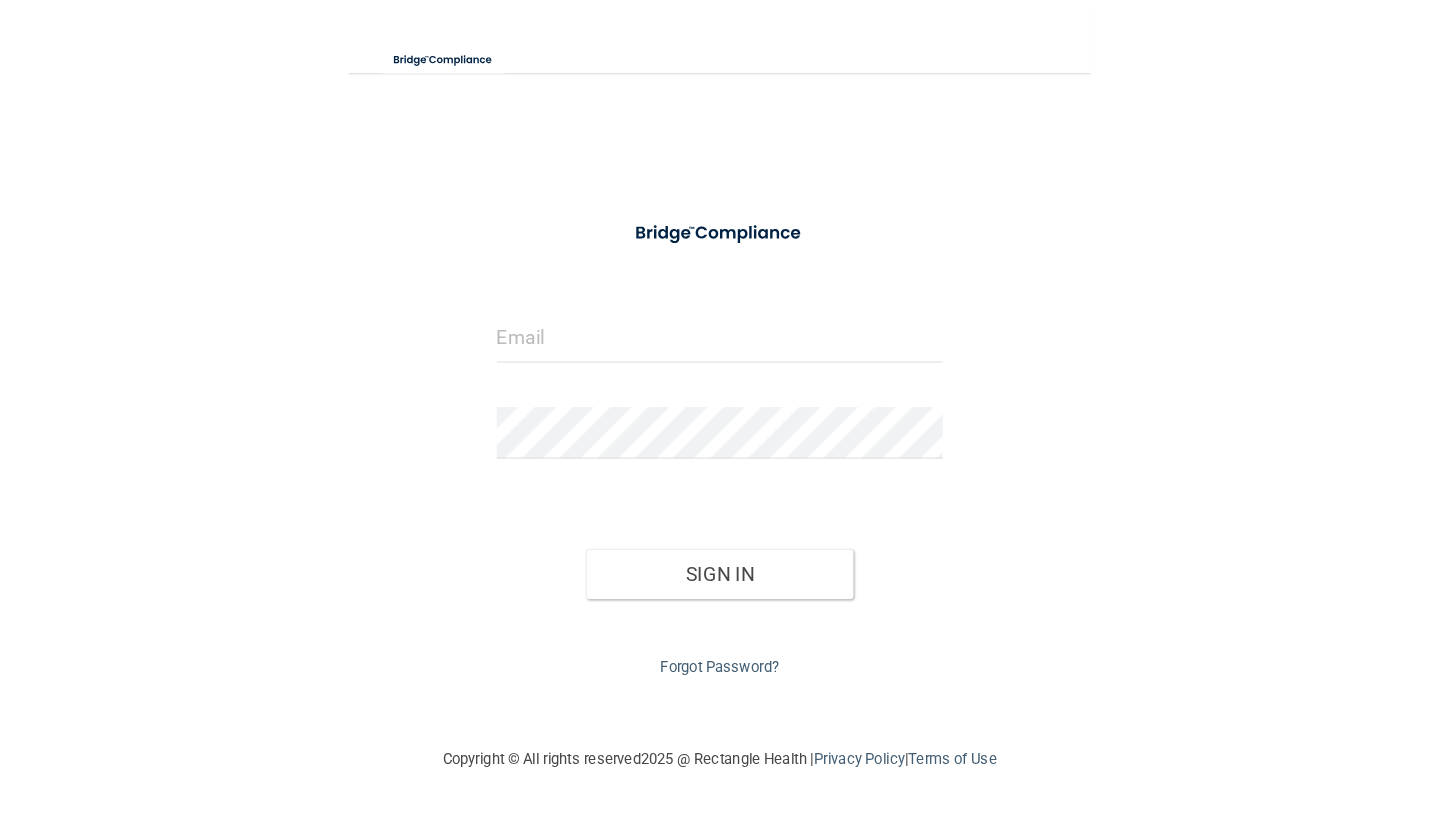 scroll, scrollTop: 0, scrollLeft: 0, axis: both 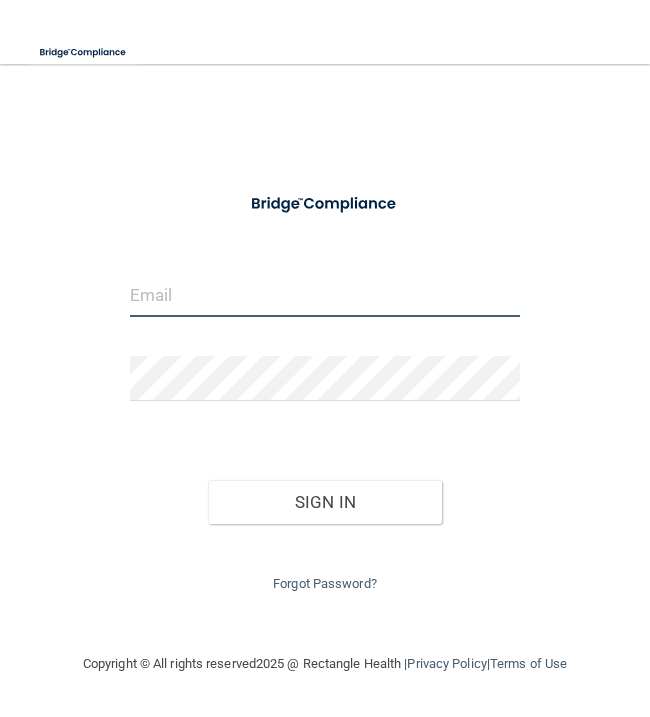 type on "[USERNAME]@example.com" 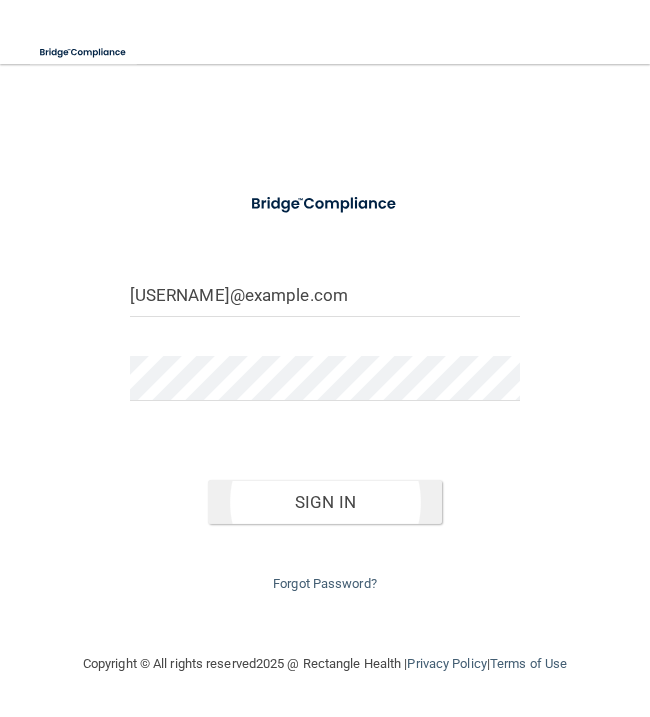 click on "Sign In" at bounding box center [325, 502] 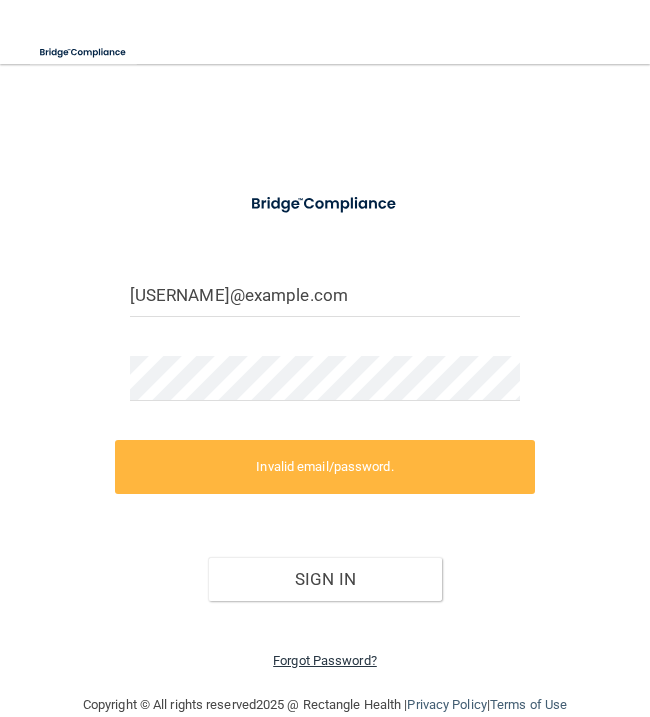 click on "Forgot Password?" at bounding box center (325, 660) 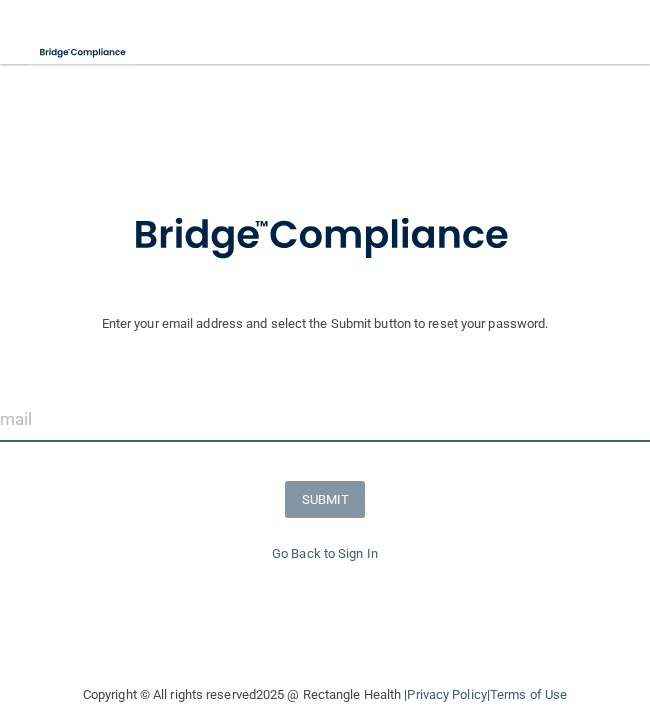 click at bounding box center [325, 419] 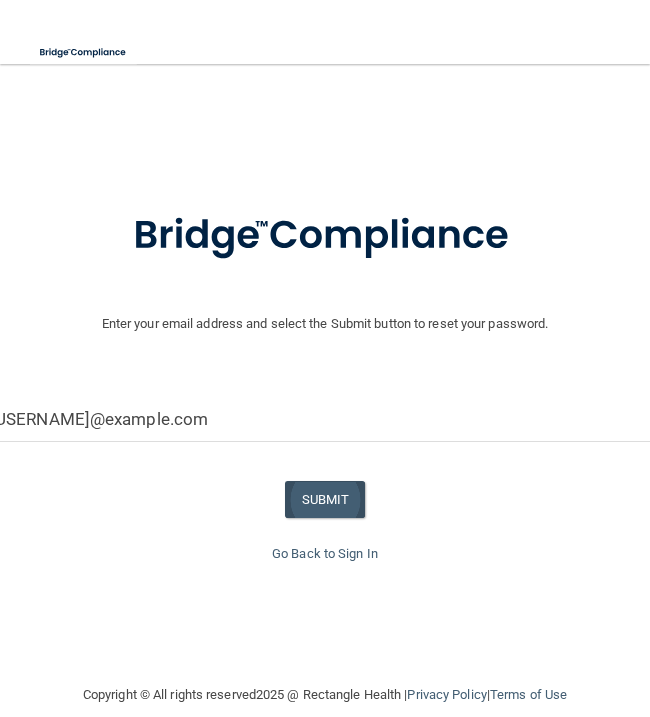 click on "SUBMIT" at bounding box center (325, 499) 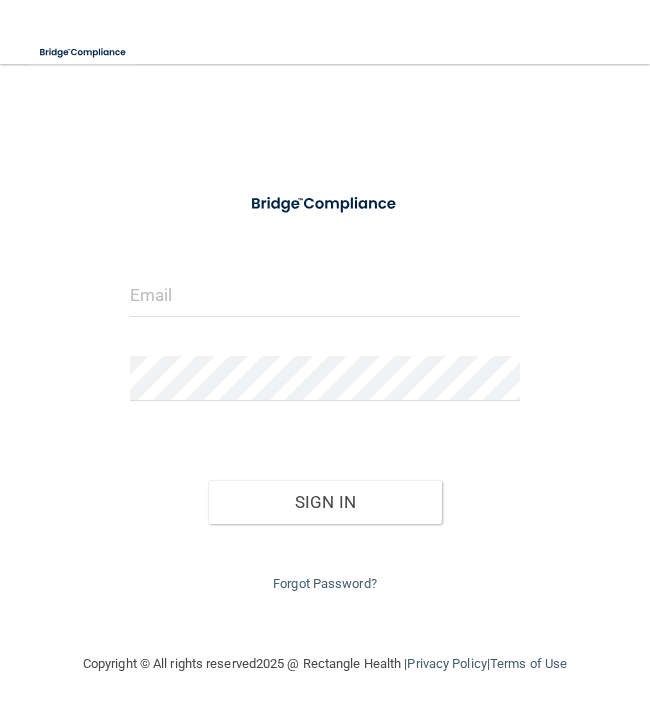 scroll, scrollTop: 0, scrollLeft: 0, axis: both 